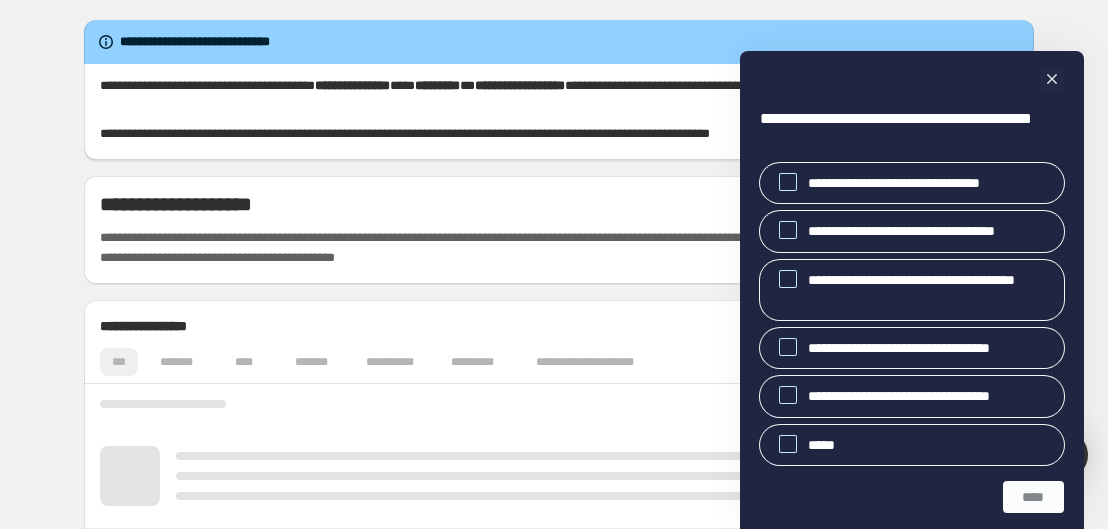 scroll, scrollTop: 0, scrollLeft: 0, axis: both 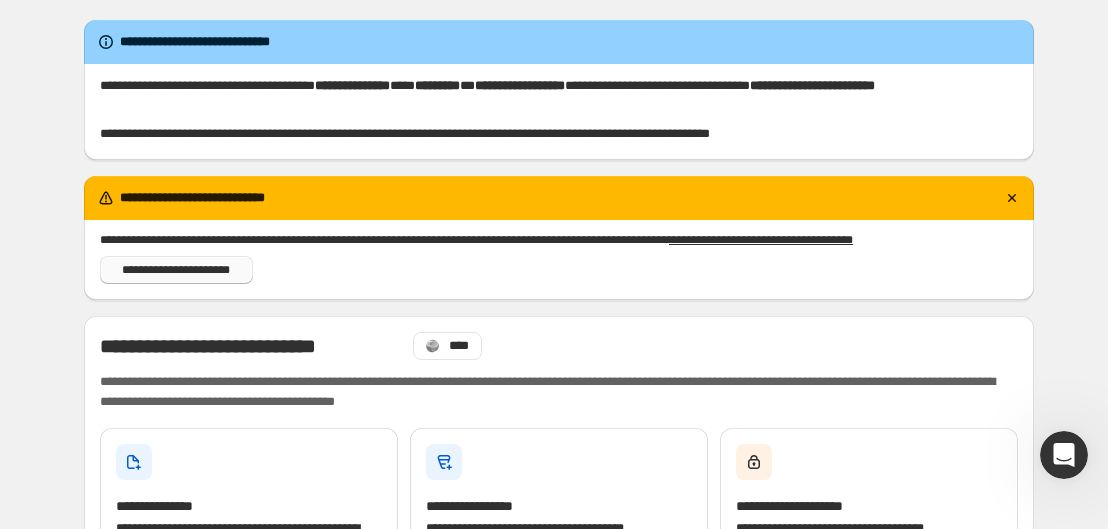 click on "**********" at bounding box center [176, 270] 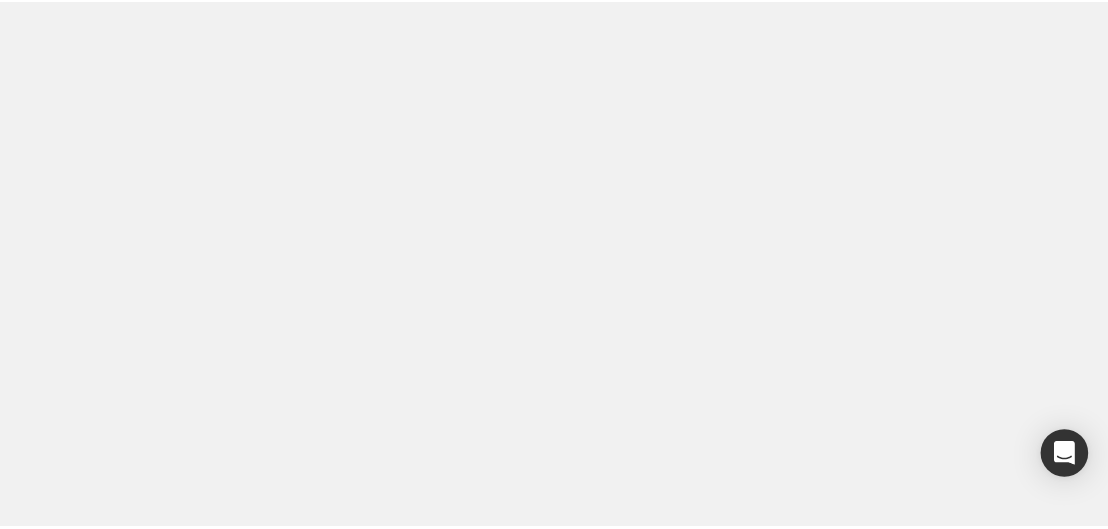 scroll, scrollTop: 0, scrollLeft: 0, axis: both 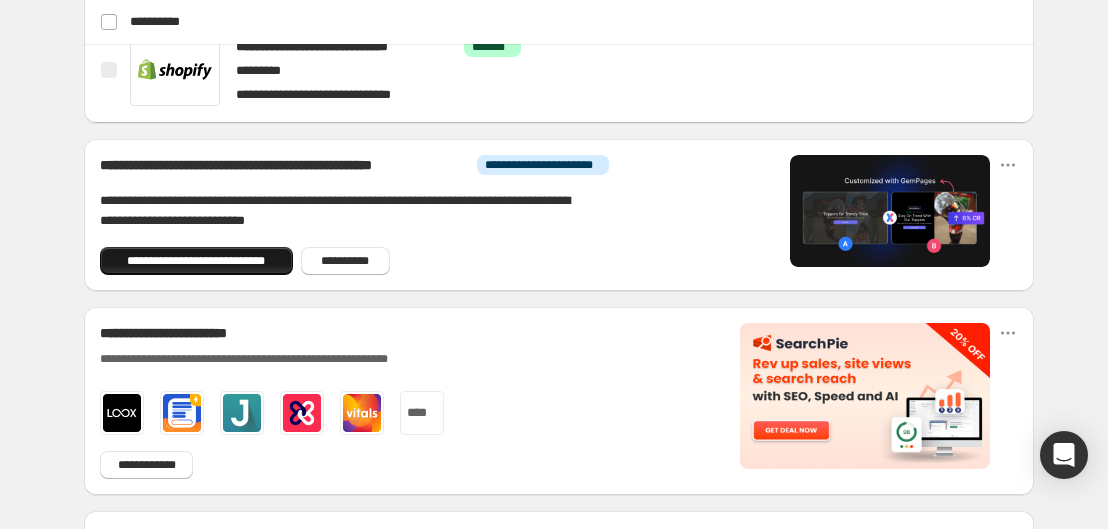 click on "**********" at bounding box center (196, 261) 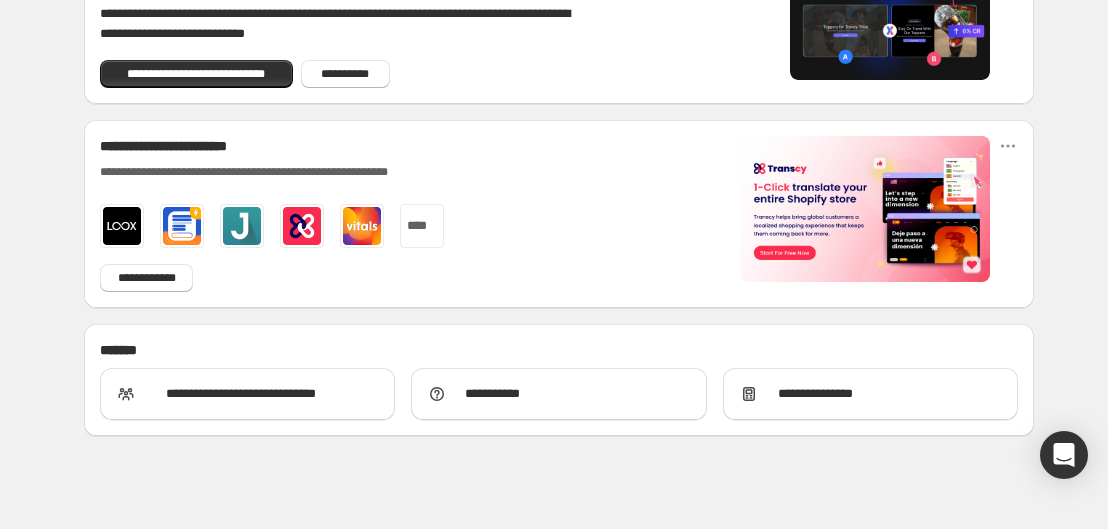 scroll, scrollTop: 1375, scrollLeft: 0, axis: vertical 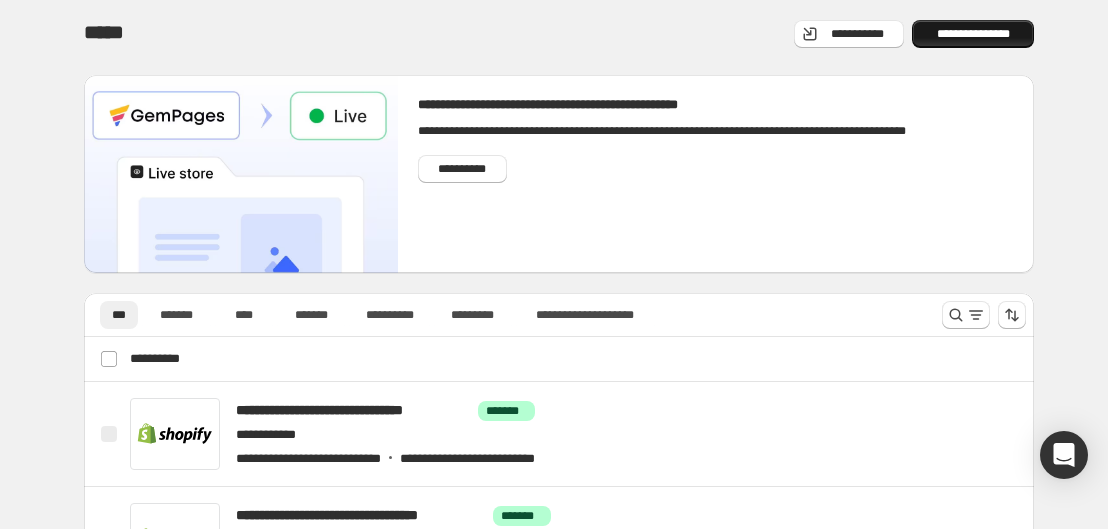 click on "**********" at bounding box center (973, 34) 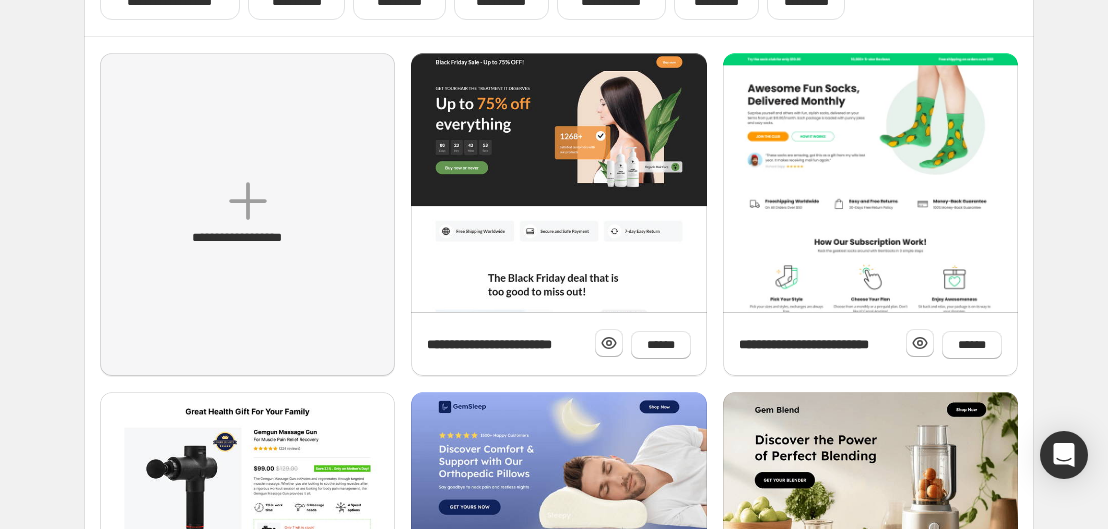 scroll, scrollTop: 280, scrollLeft: 0, axis: vertical 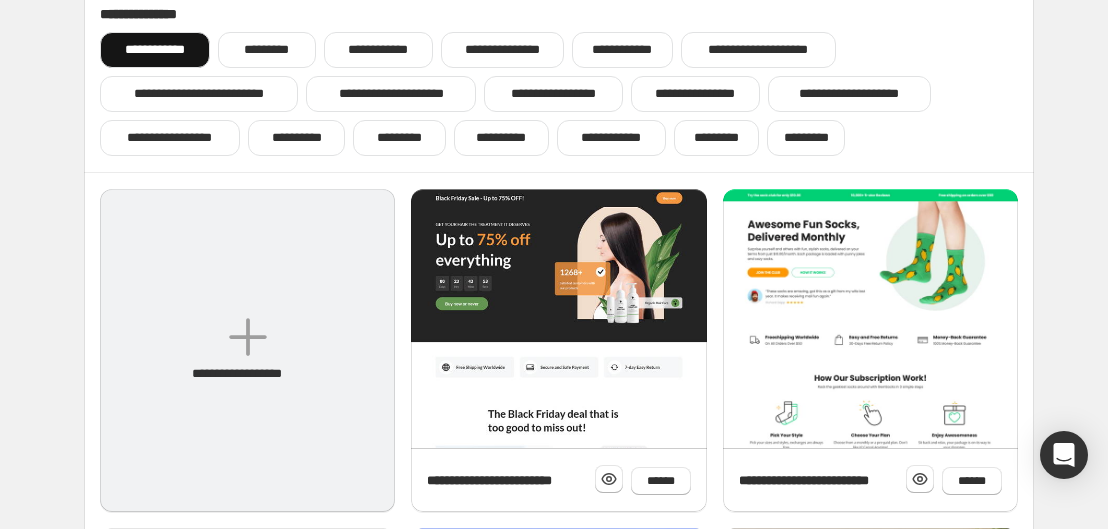 click on "**********" at bounding box center [247, 350] 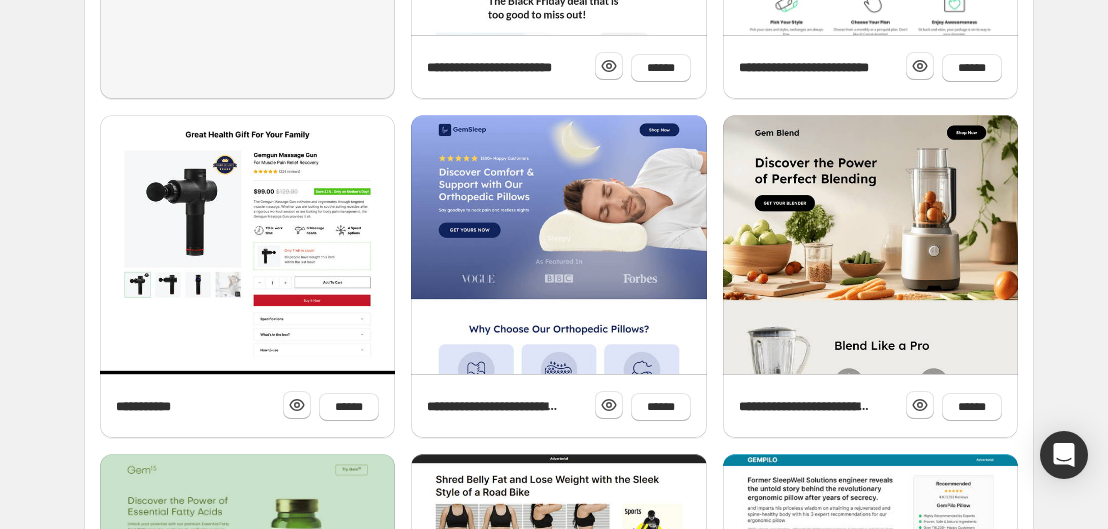 scroll, scrollTop: 556, scrollLeft: 0, axis: vertical 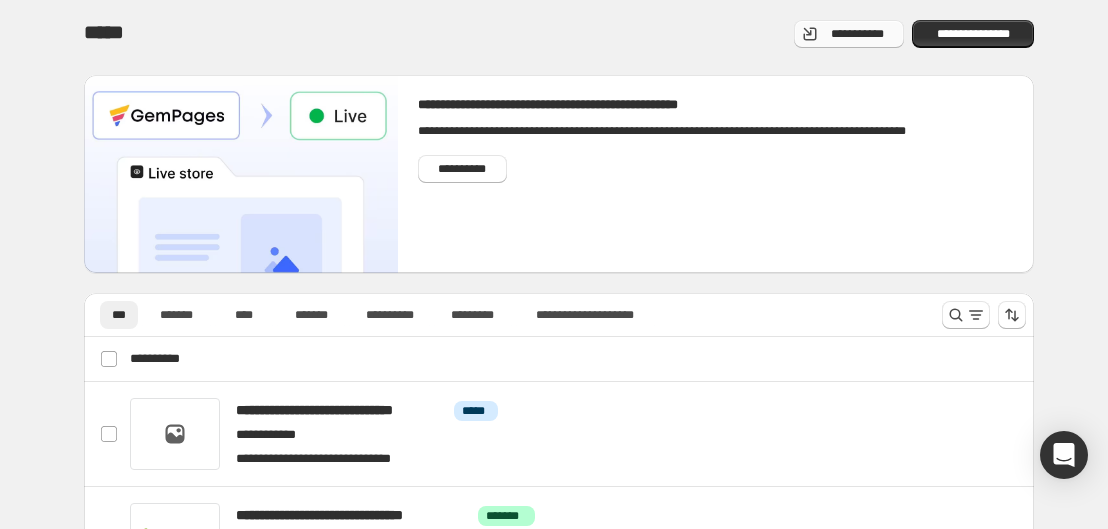 click on "**********" at bounding box center (857, 34) 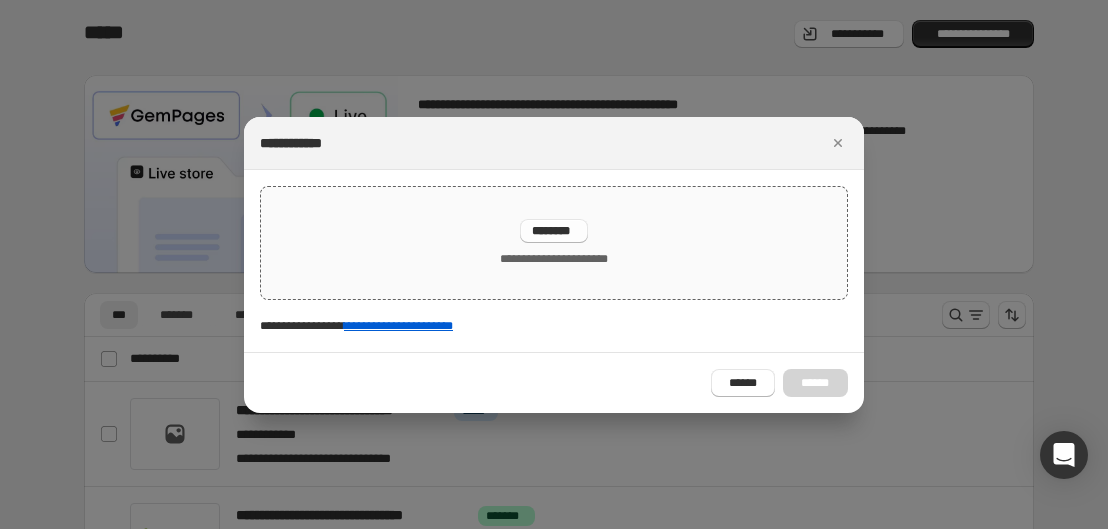 click on "********" at bounding box center (554, 231) 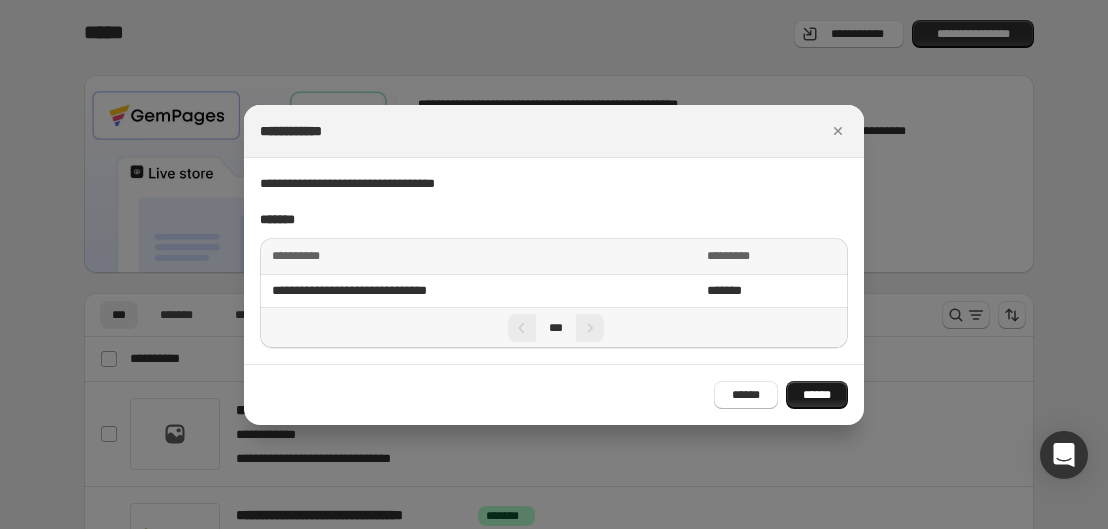 click on "******" at bounding box center [817, 395] 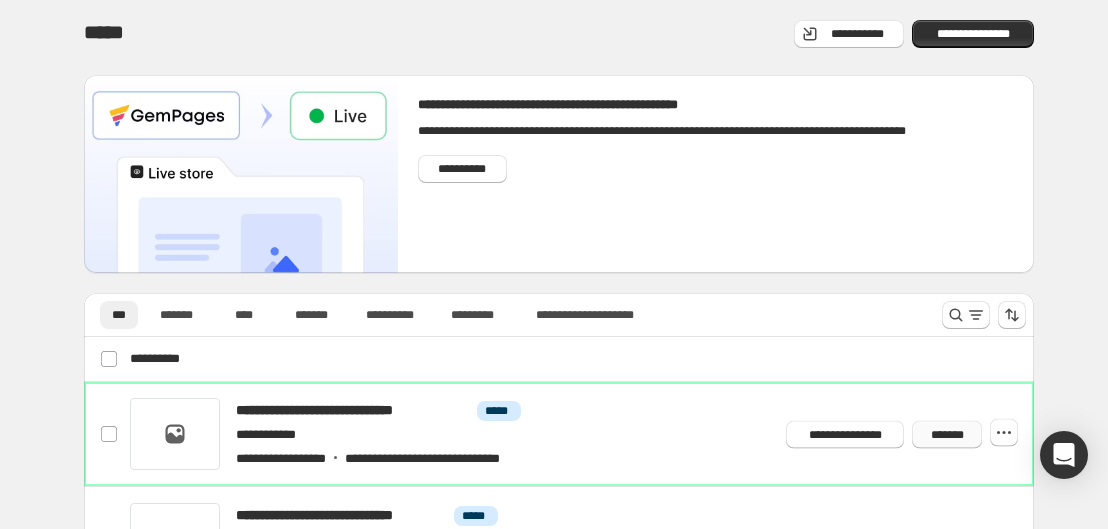 click on "*******" at bounding box center [947, 434] 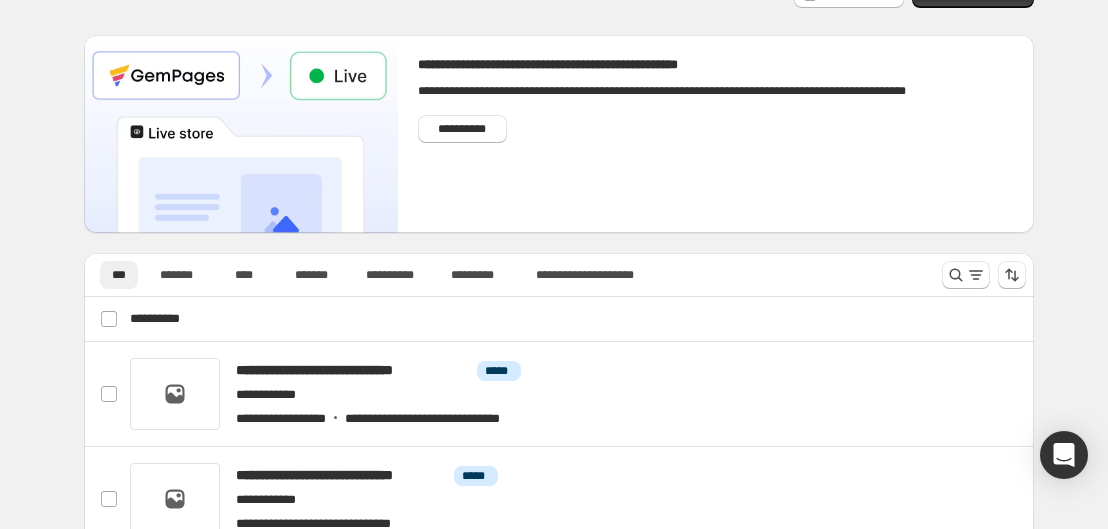 scroll, scrollTop: 214, scrollLeft: 0, axis: vertical 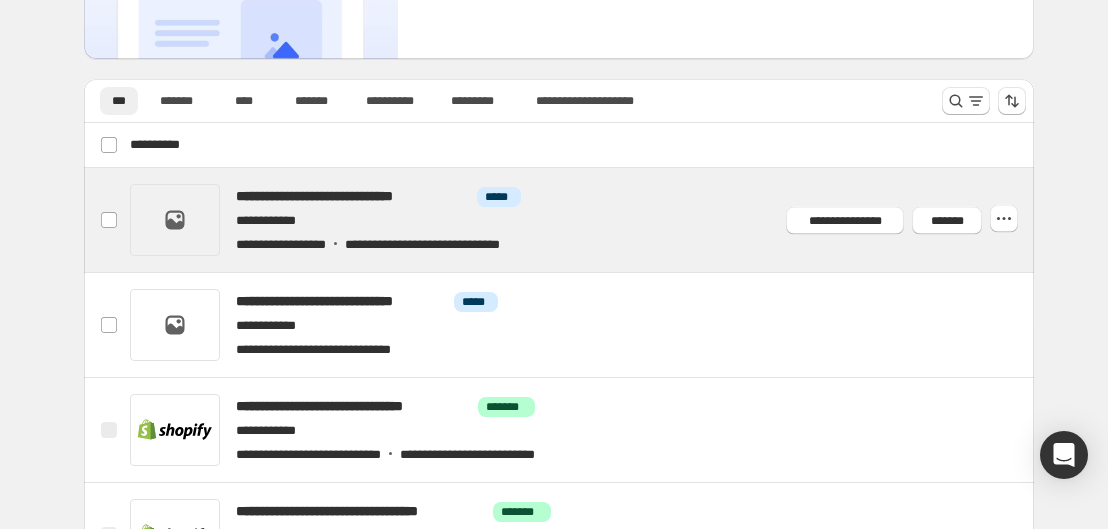 click at bounding box center (583, 220) 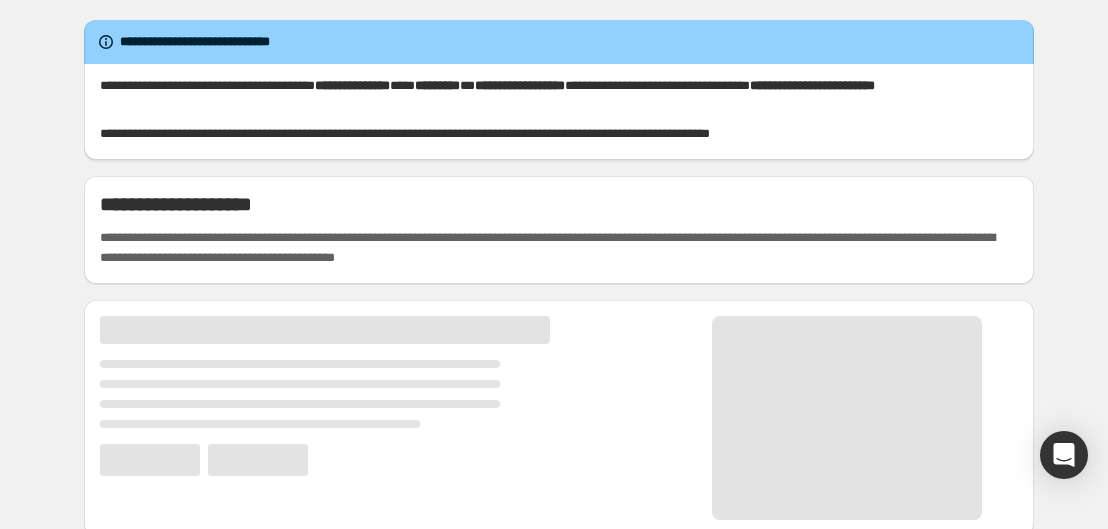 scroll, scrollTop: 0, scrollLeft: 0, axis: both 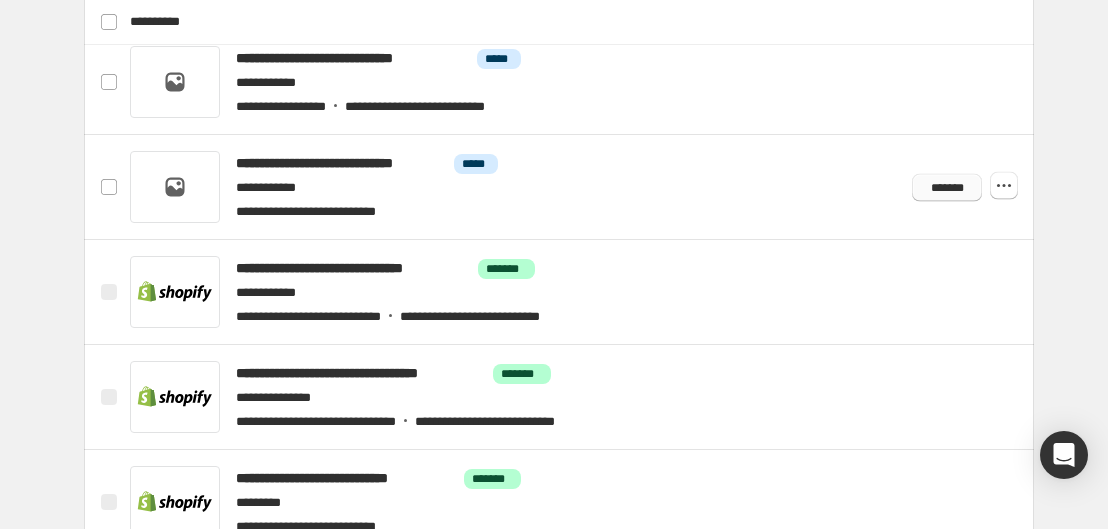 click on "*******" at bounding box center [947, 187] 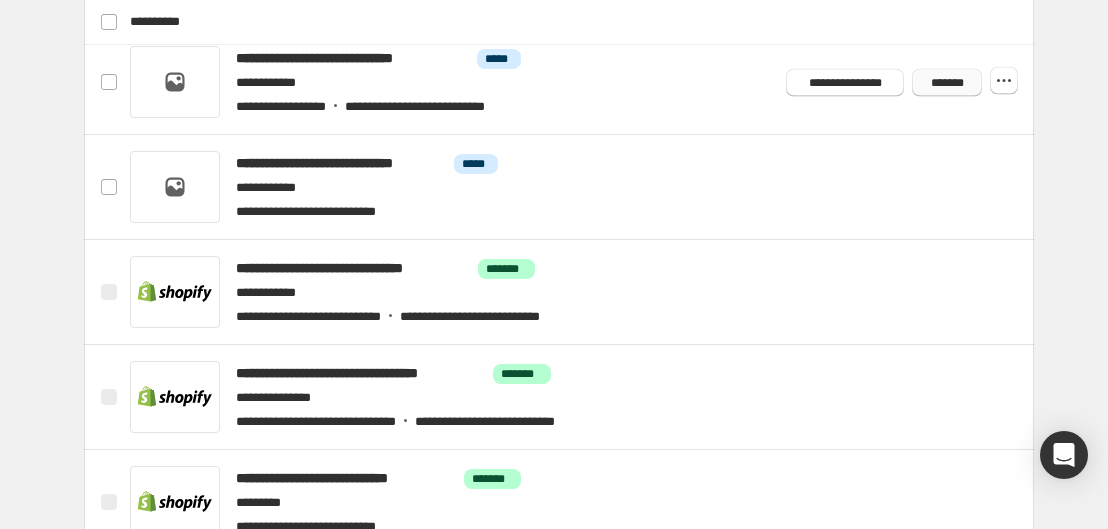 click on "*******" at bounding box center [947, 82] 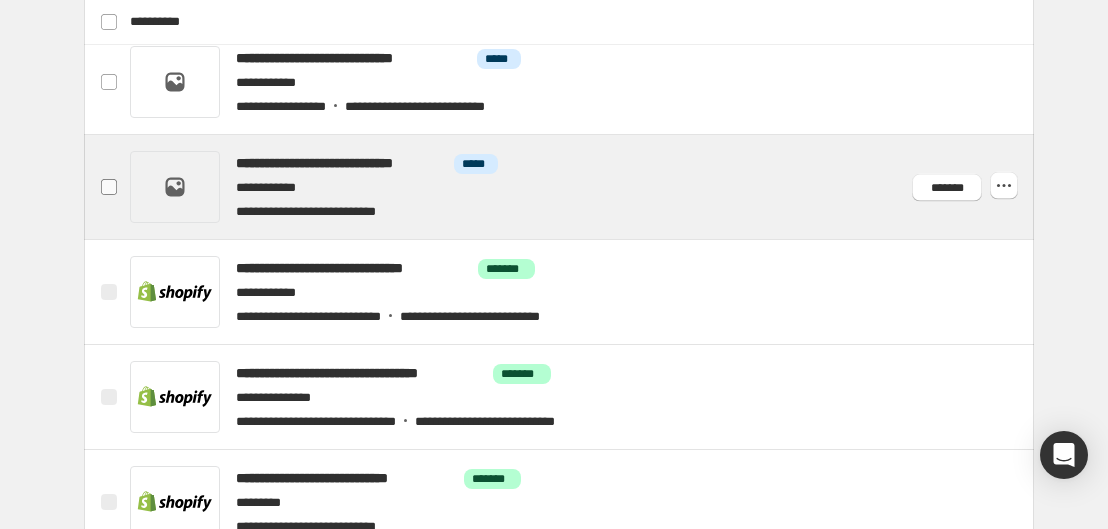 click at bounding box center [109, 187] 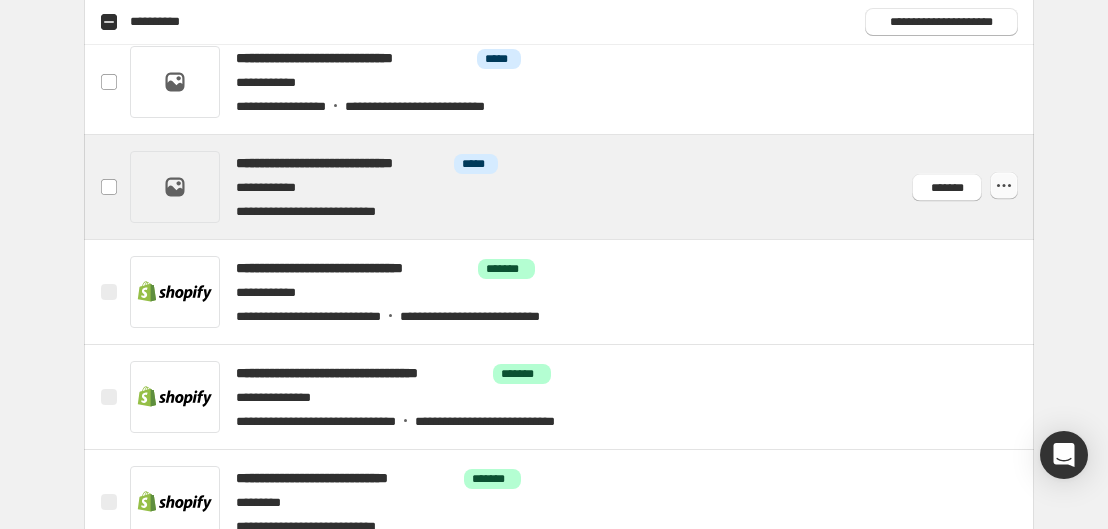 click 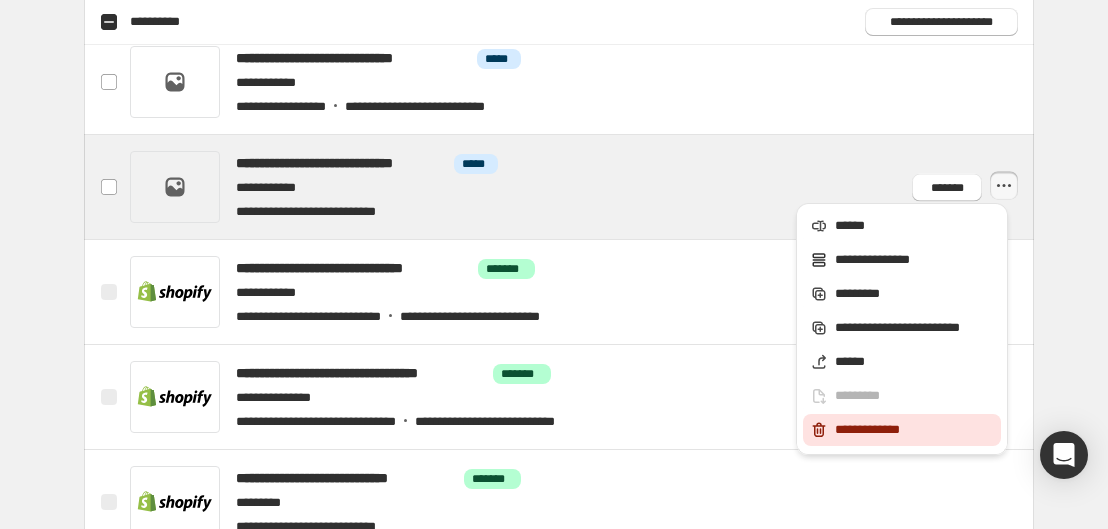 click on "**********" at bounding box center (915, 430) 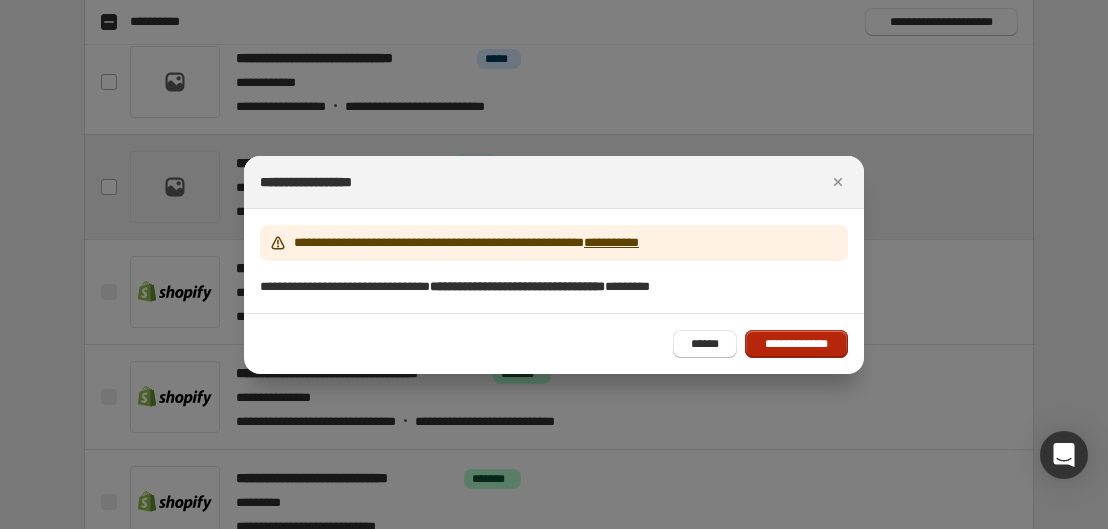 click on "**********" at bounding box center (796, 344) 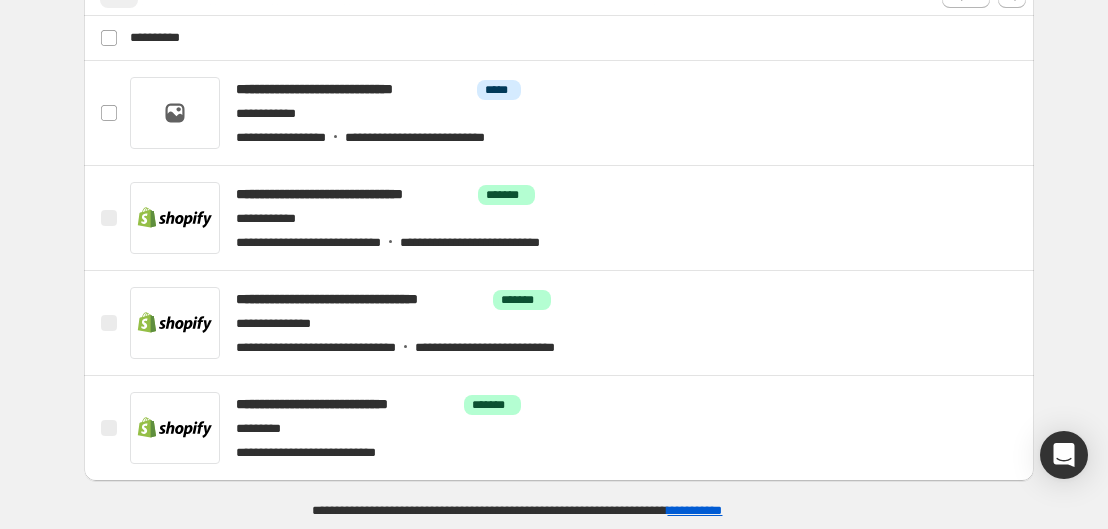 scroll, scrollTop: 275, scrollLeft: 0, axis: vertical 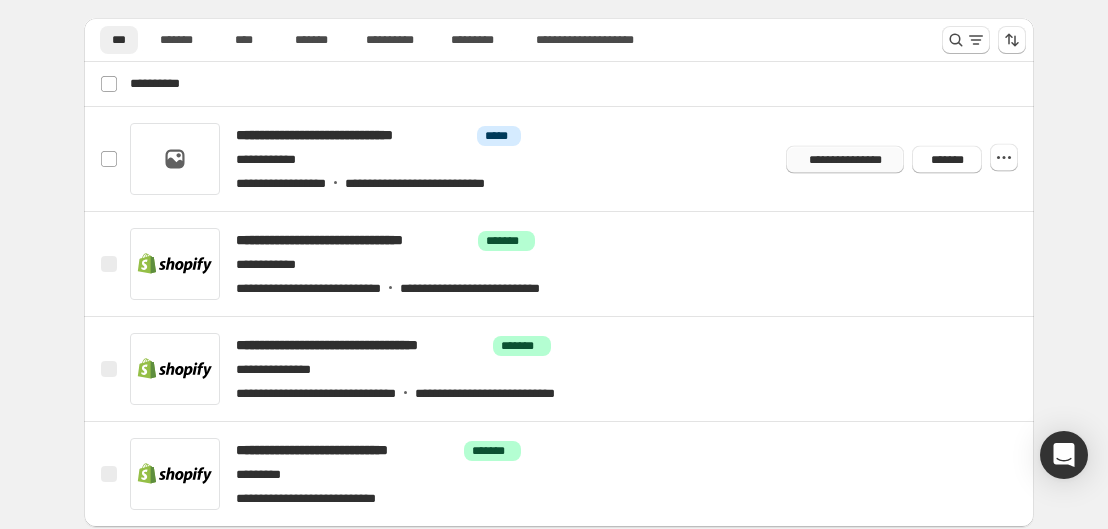 click on "**********" at bounding box center (845, 159) 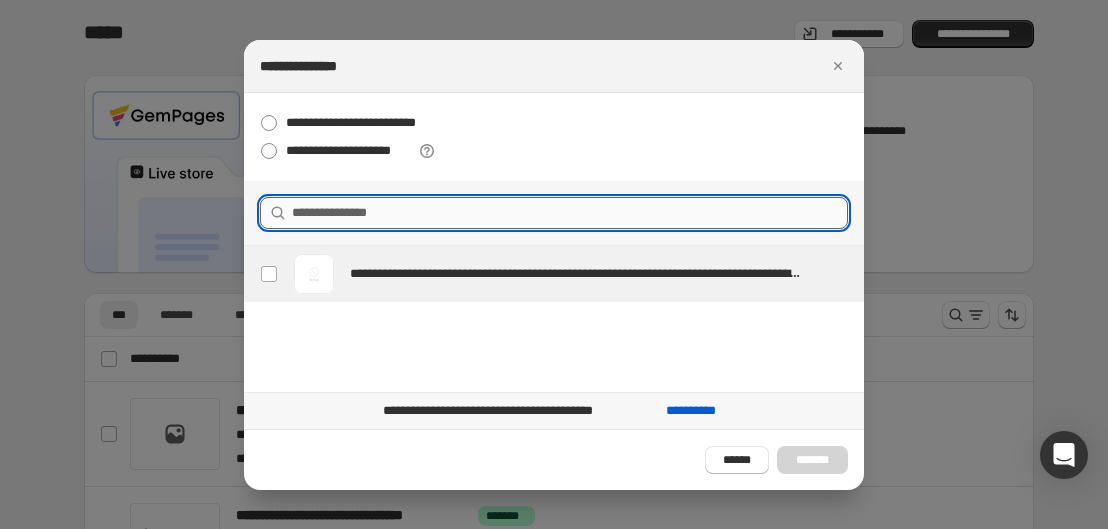 click at bounding box center (570, 213) 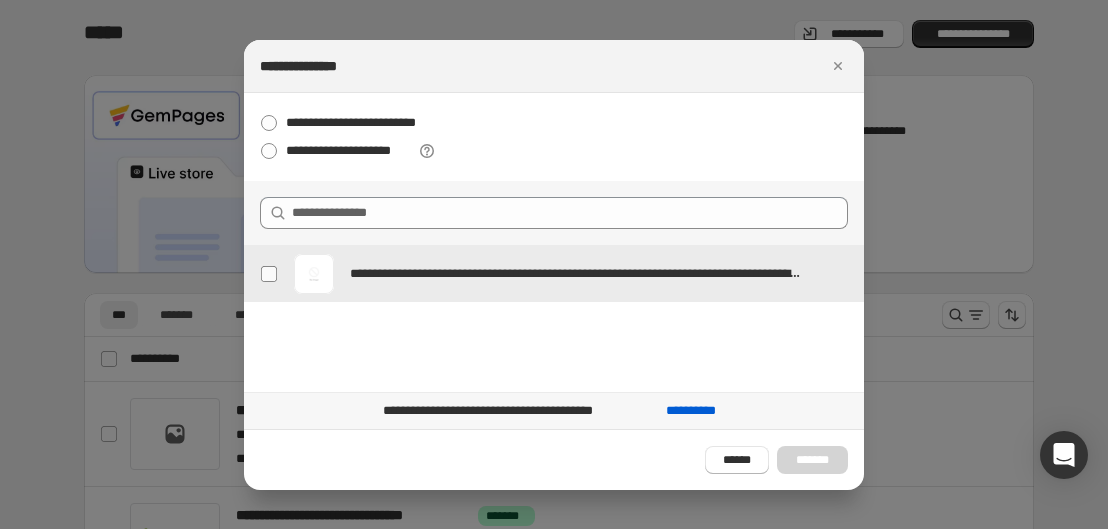 click at bounding box center [269, 274] 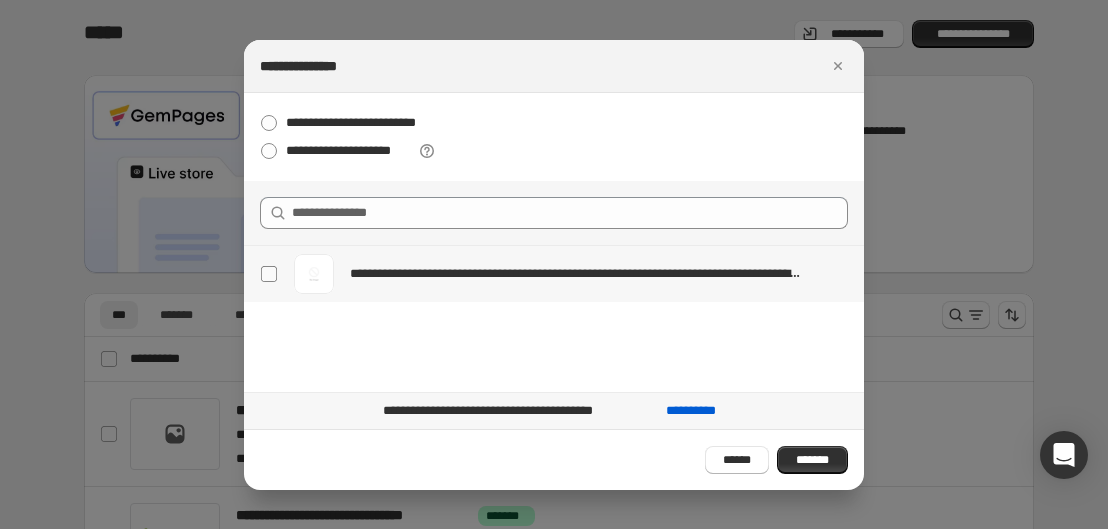 click at bounding box center (269, 274) 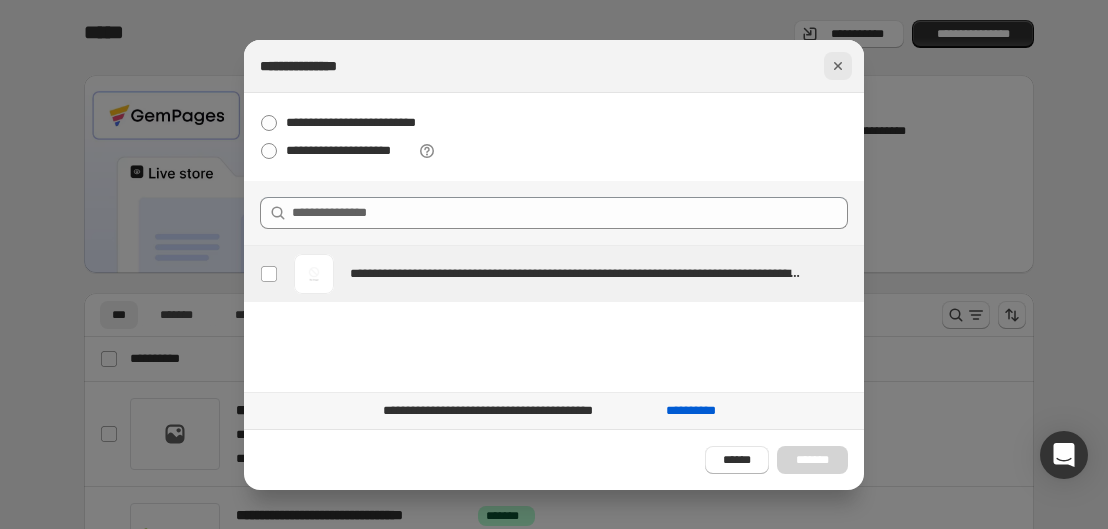 click 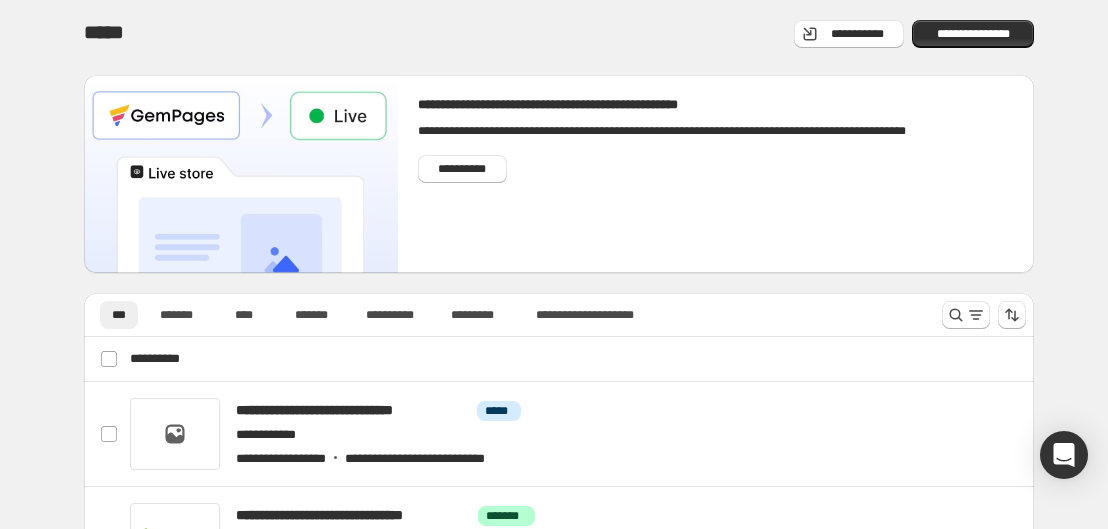 scroll, scrollTop: 275, scrollLeft: 0, axis: vertical 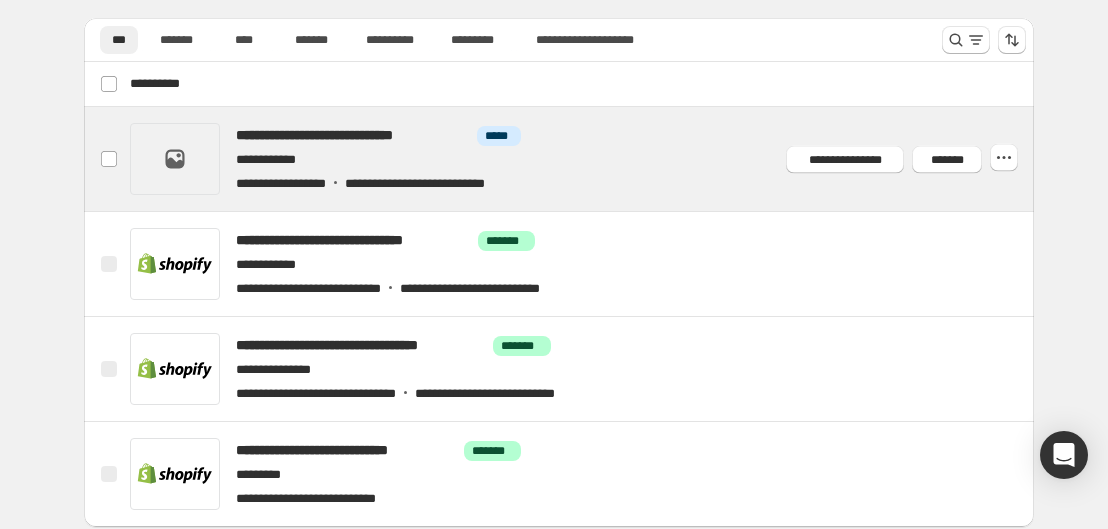 click at bounding box center (583, 159) 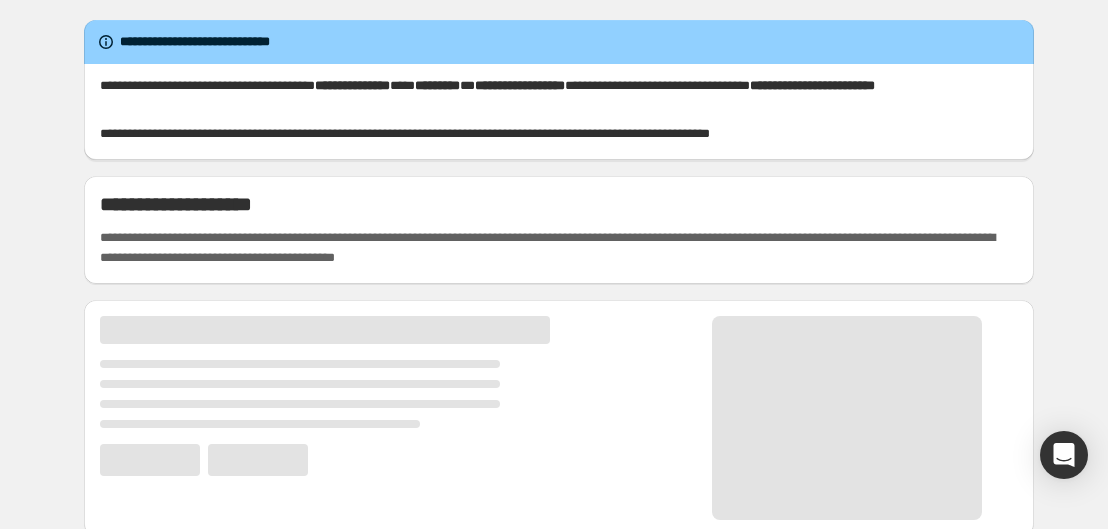 scroll, scrollTop: 0, scrollLeft: 0, axis: both 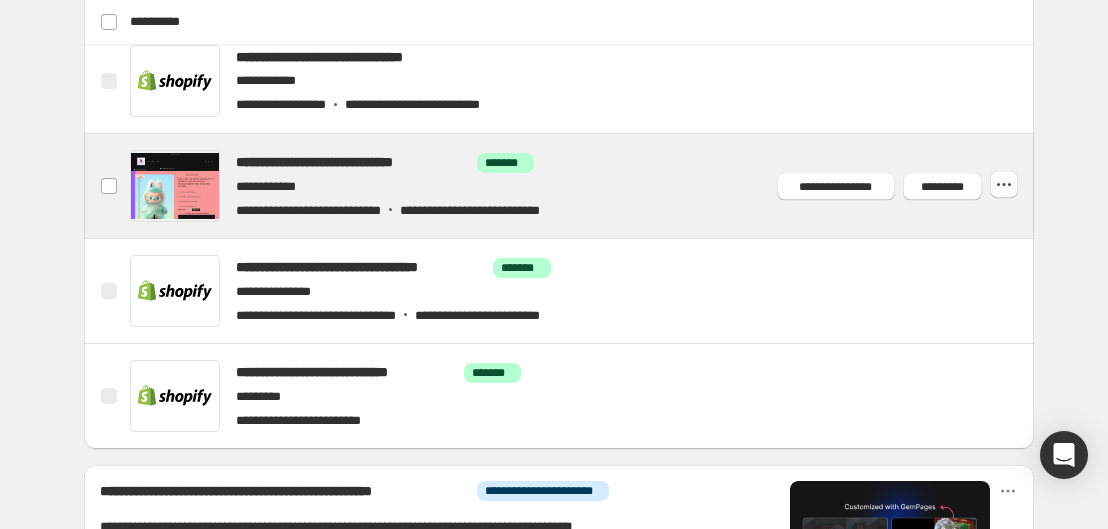 click at bounding box center (583, 186) 